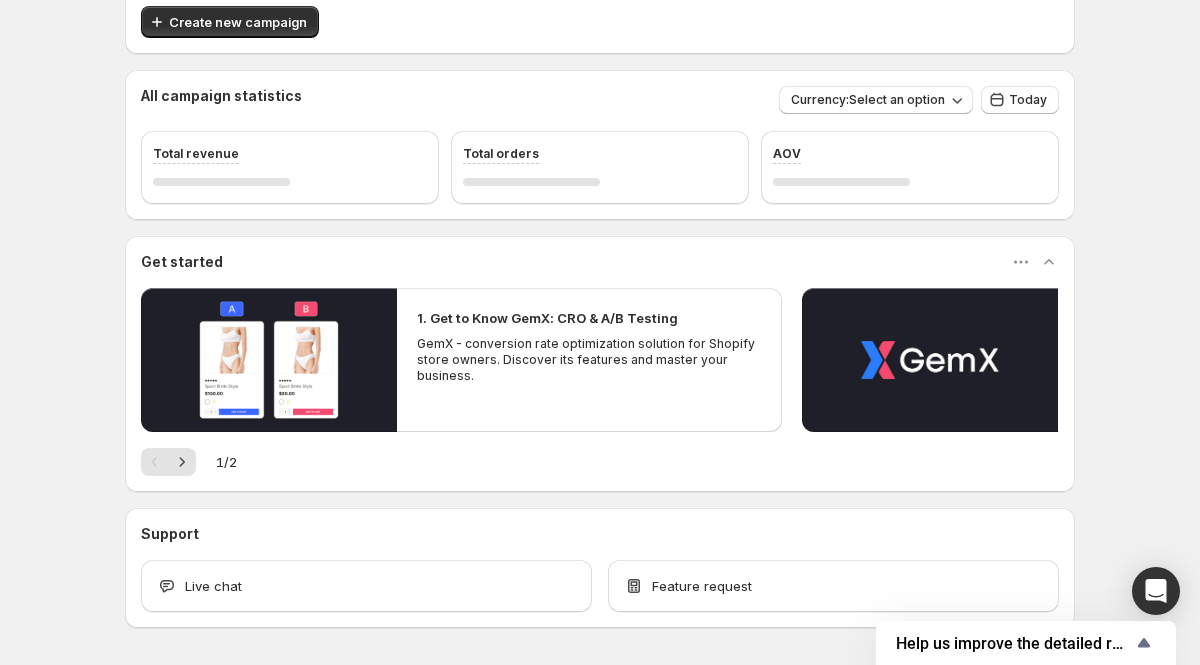 scroll, scrollTop: 185, scrollLeft: 0, axis: vertical 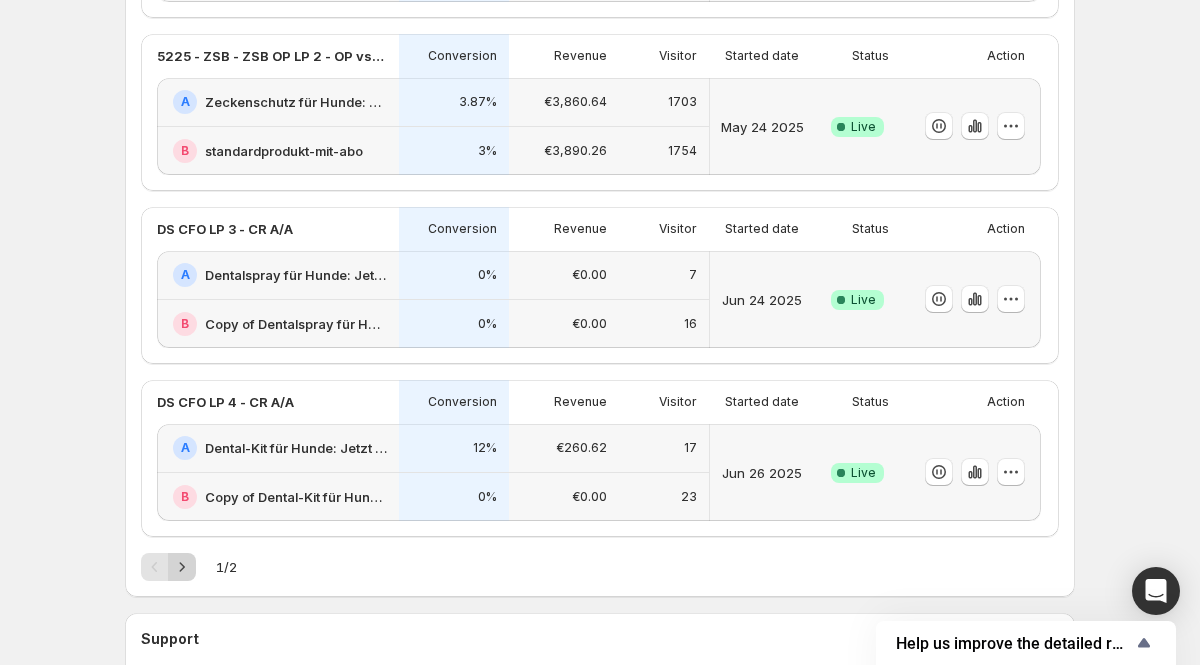click 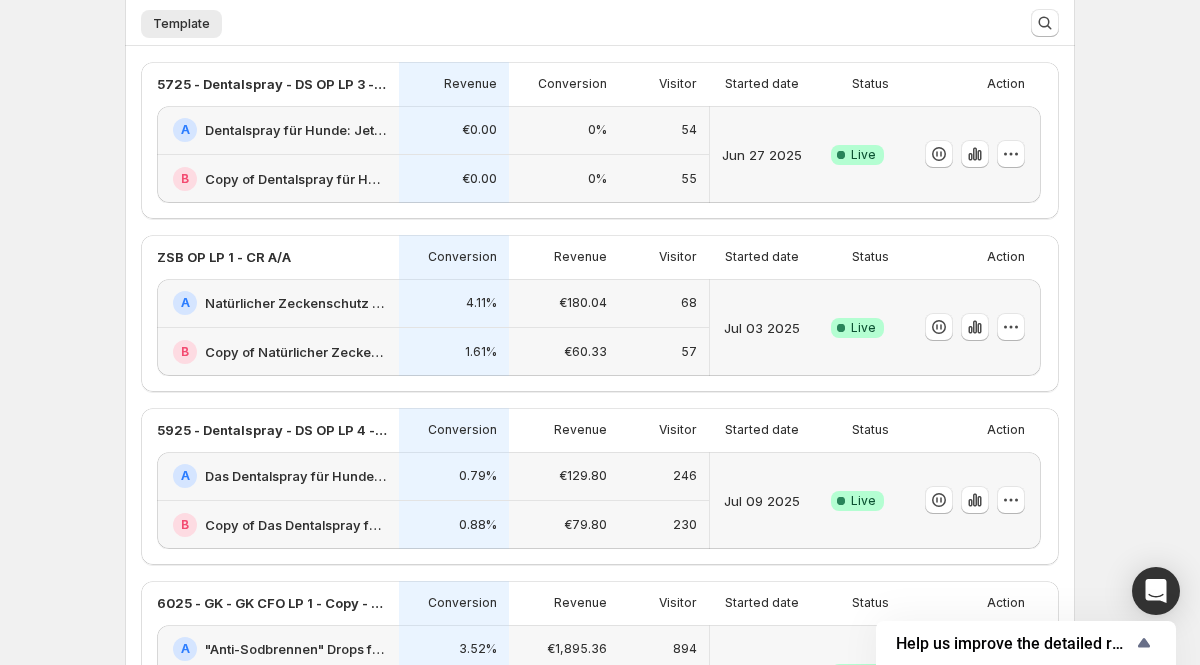 scroll, scrollTop: 490, scrollLeft: 0, axis: vertical 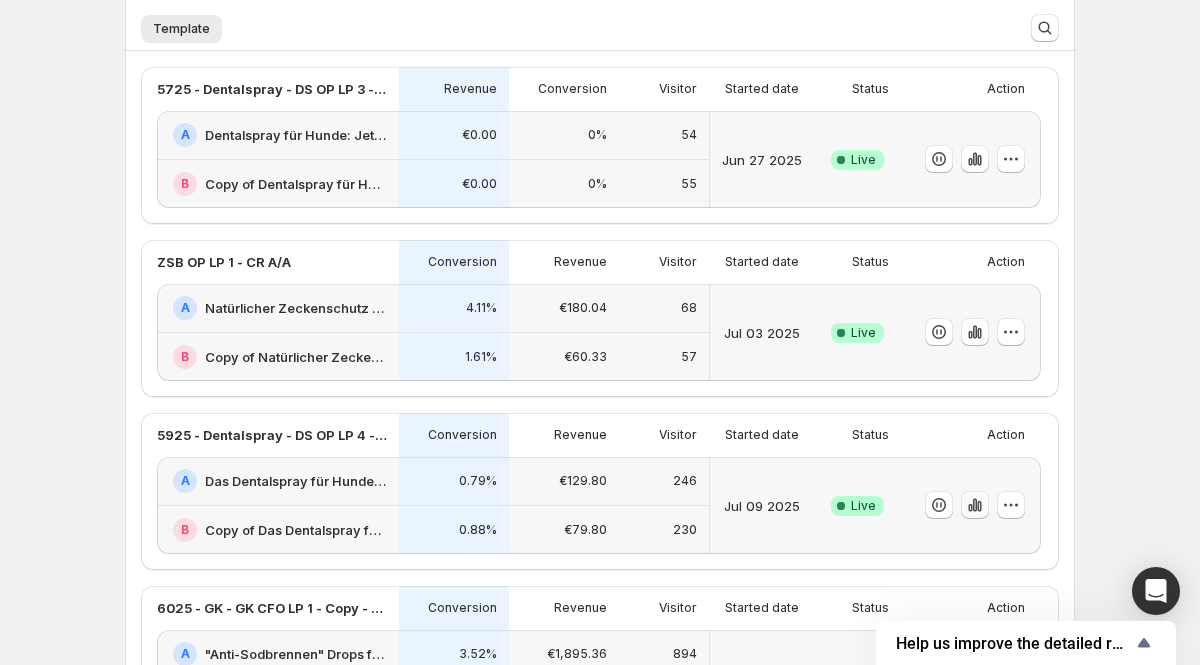 click 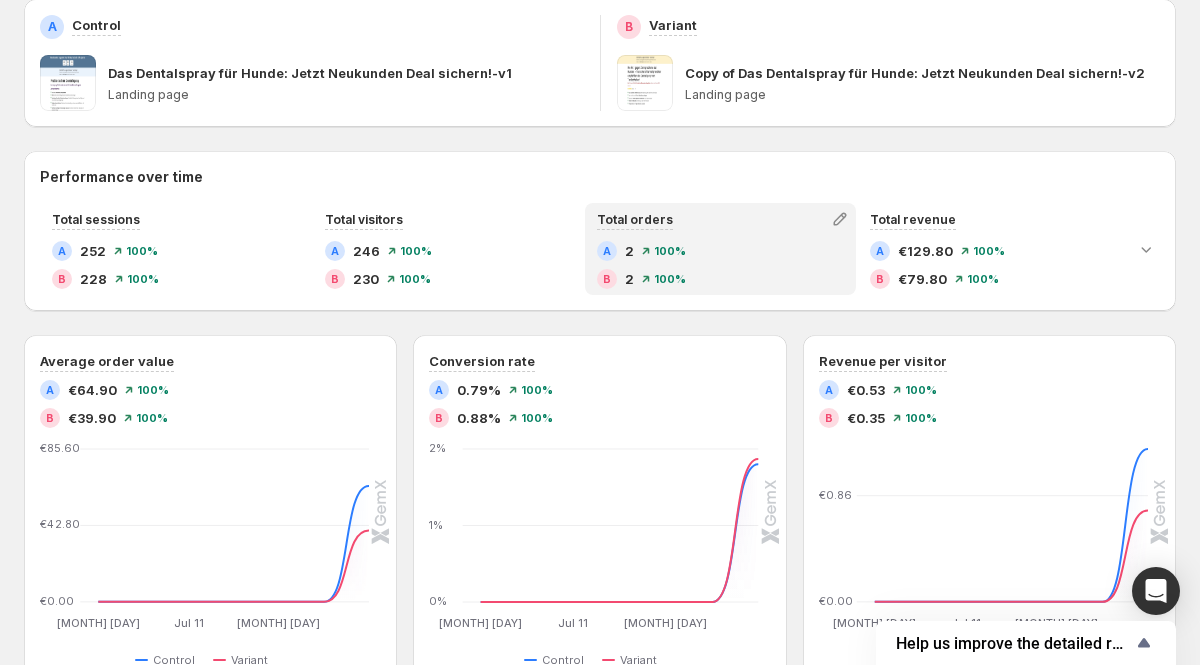 scroll, scrollTop: 307, scrollLeft: 0, axis: vertical 